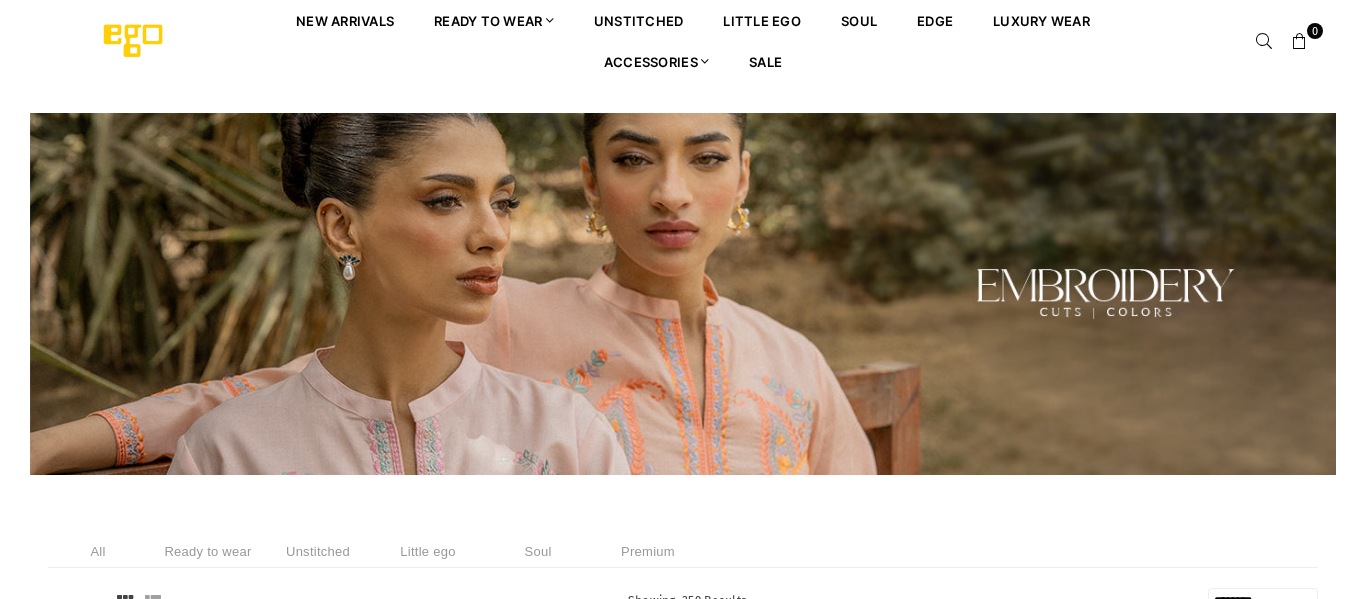 select on "******" 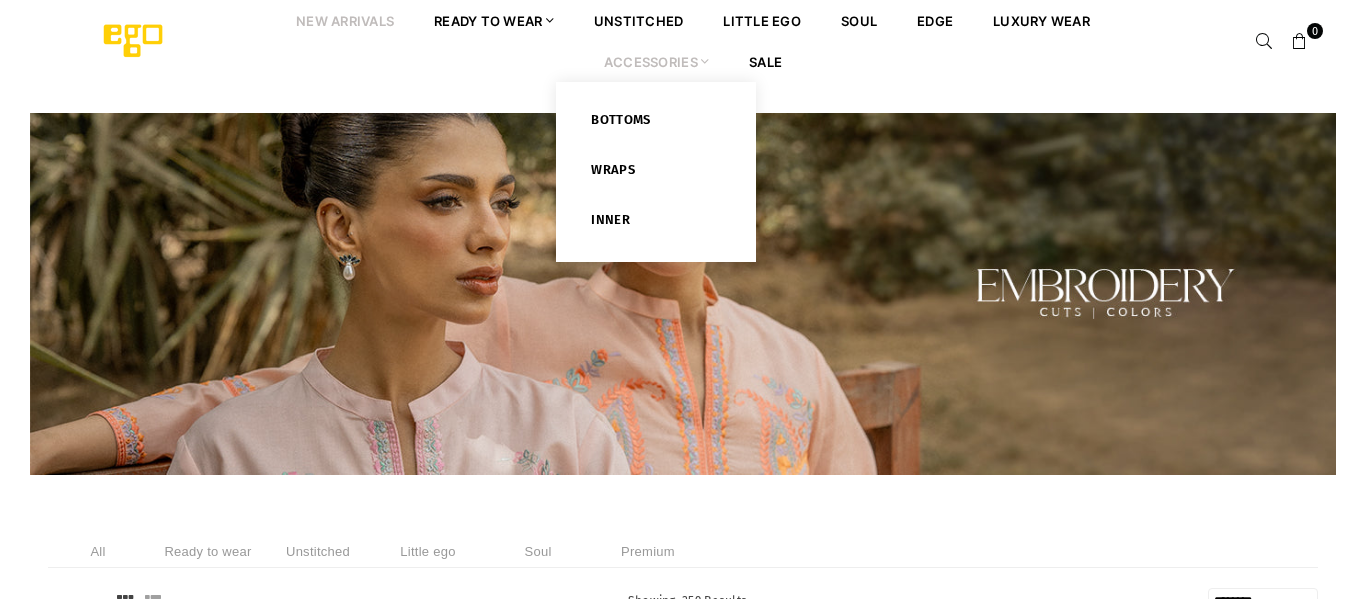 scroll, scrollTop: 0, scrollLeft: 0, axis: both 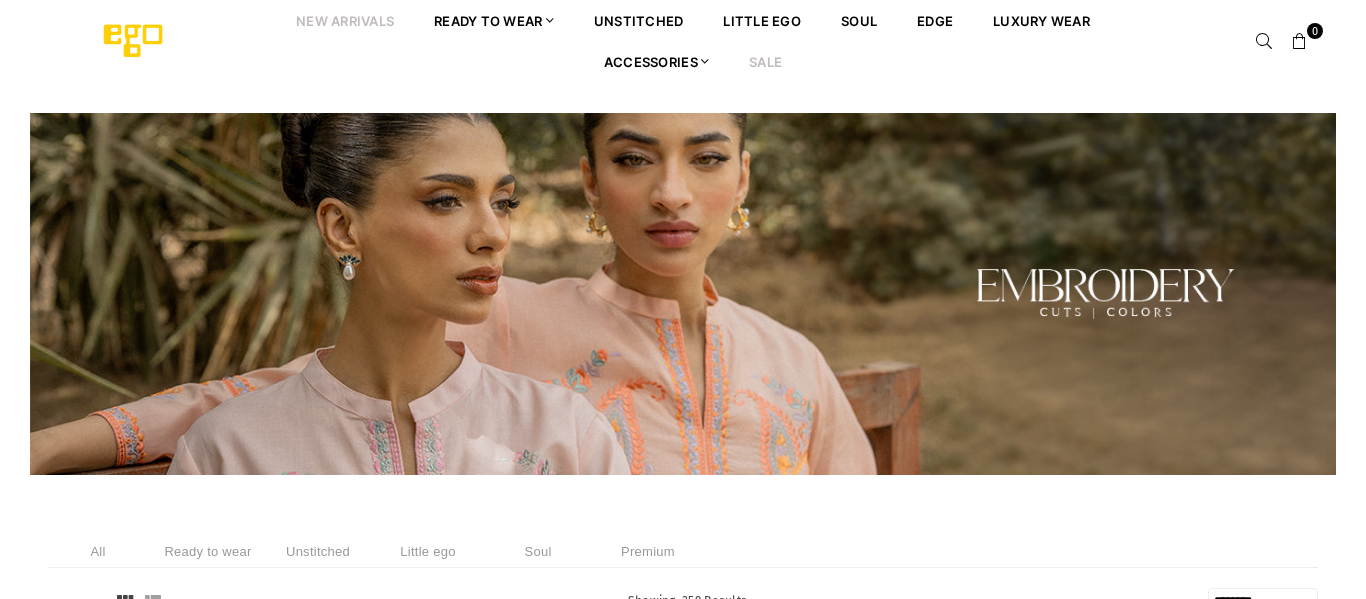 click on "Sale" at bounding box center [765, 61] 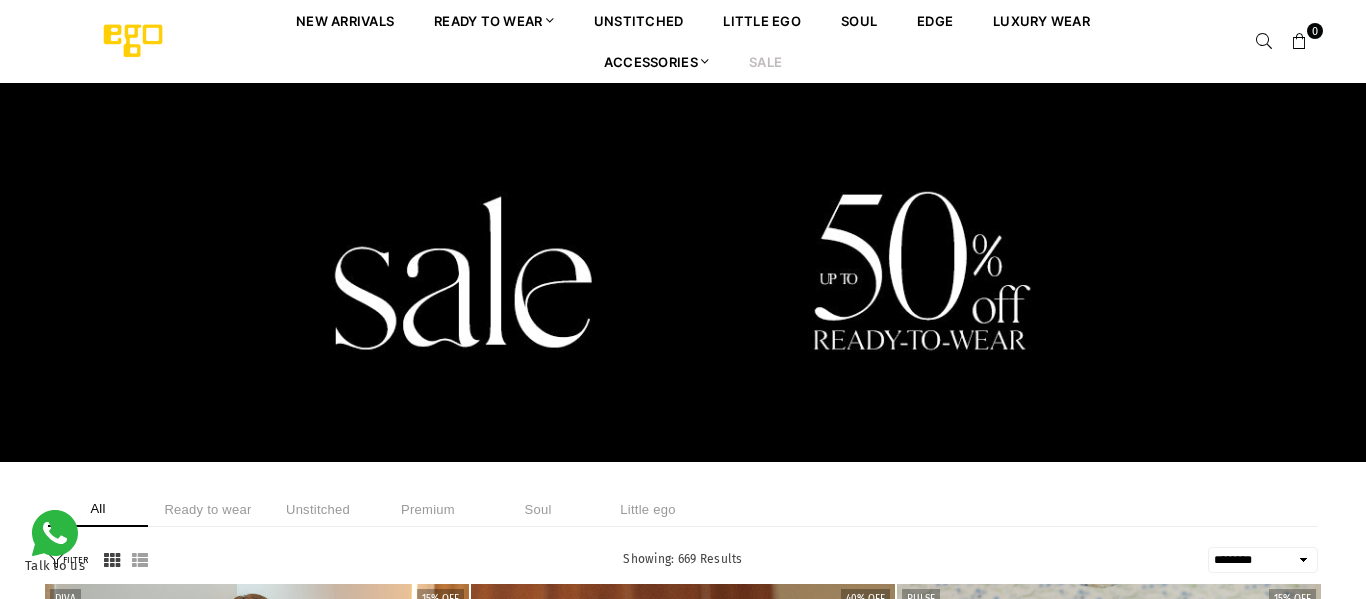 select on "******" 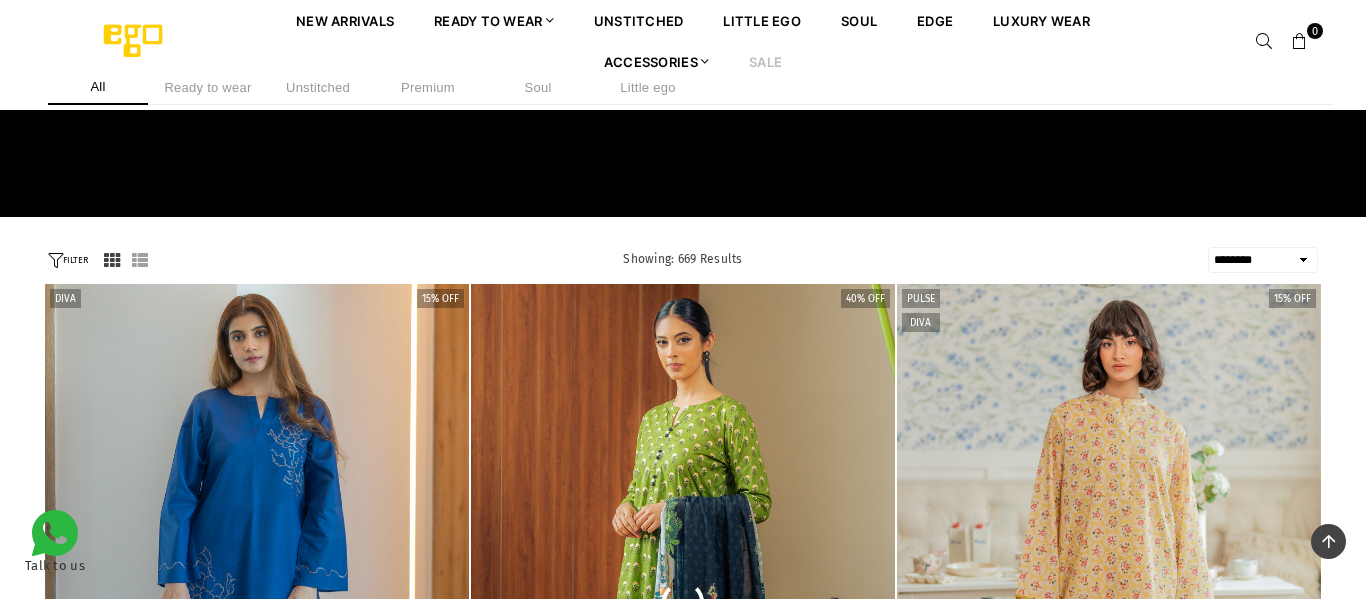 scroll, scrollTop: 284, scrollLeft: 0, axis: vertical 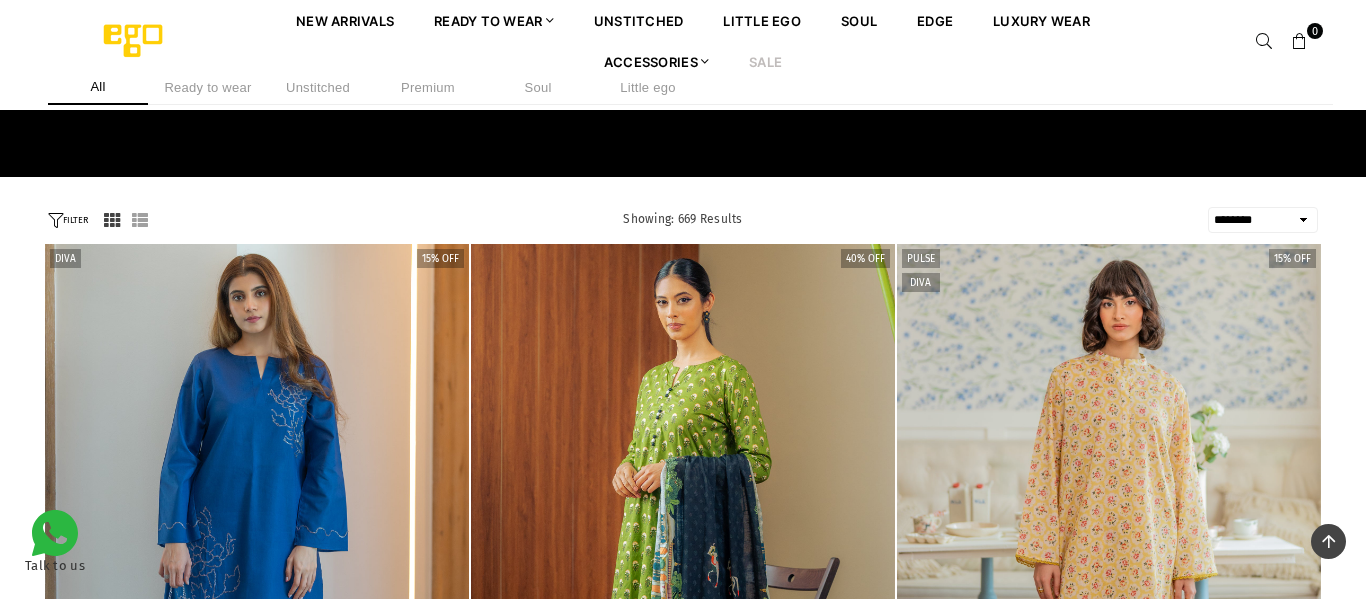 click at bounding box center (140, 220) 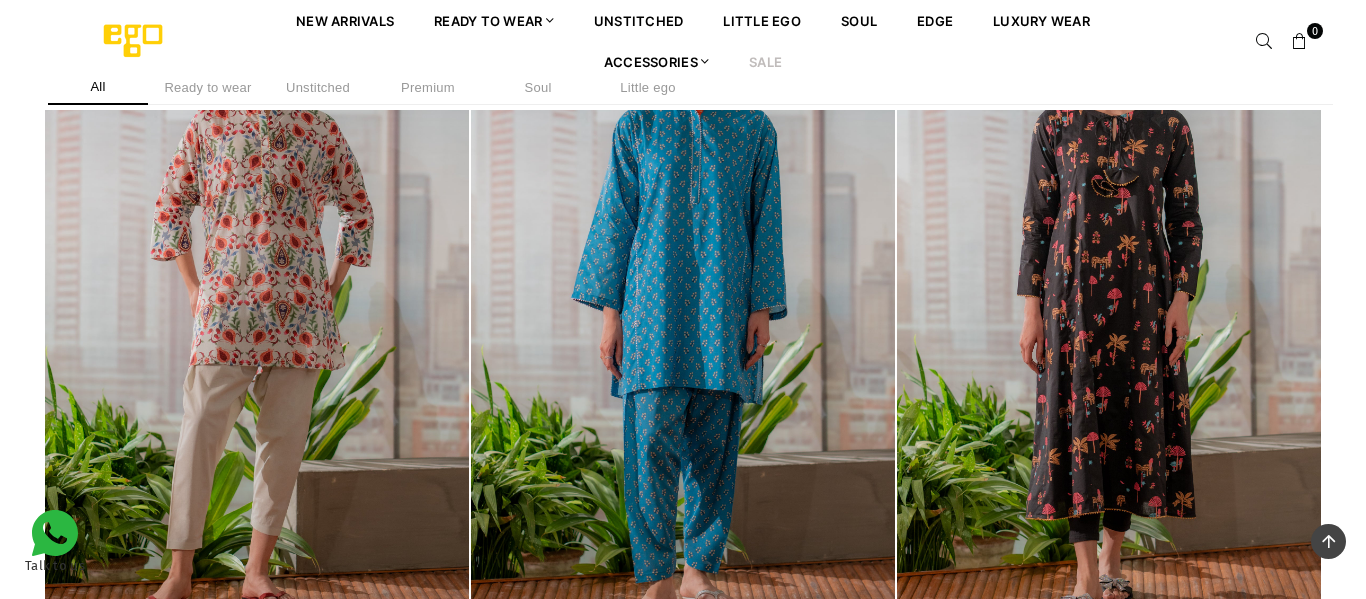 scroll, scrollTop: 1932, scrollLeft: 0, axis: vertical 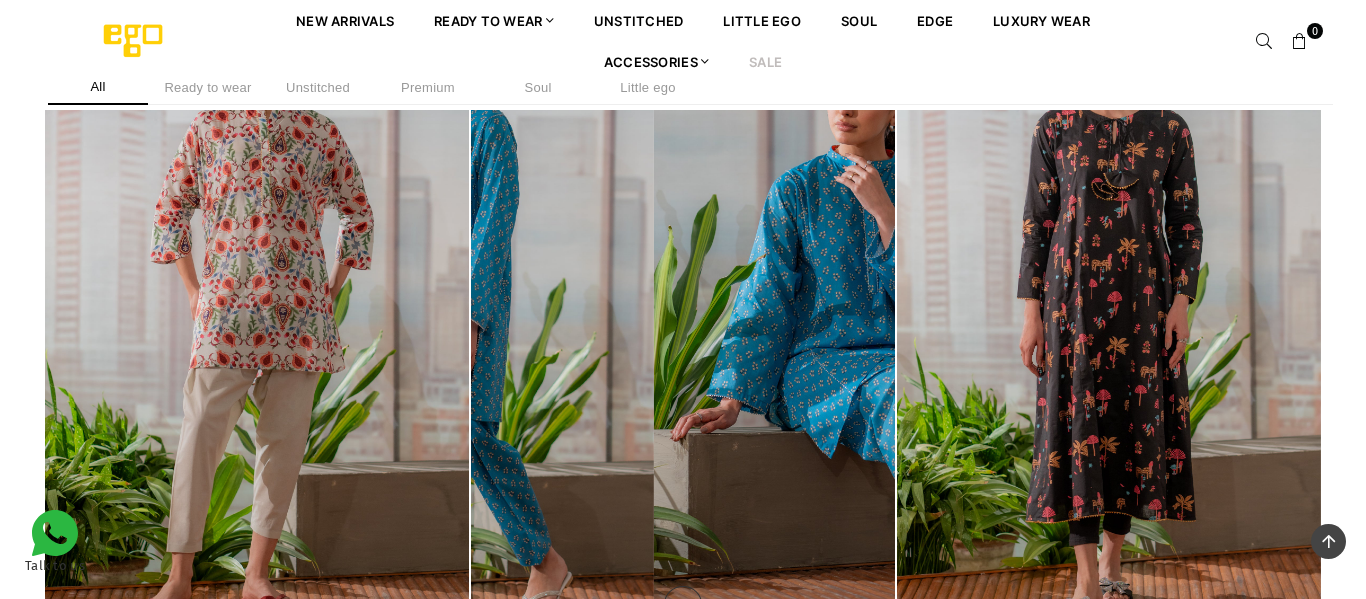 click on "**********" at bounding box center (683, -34) 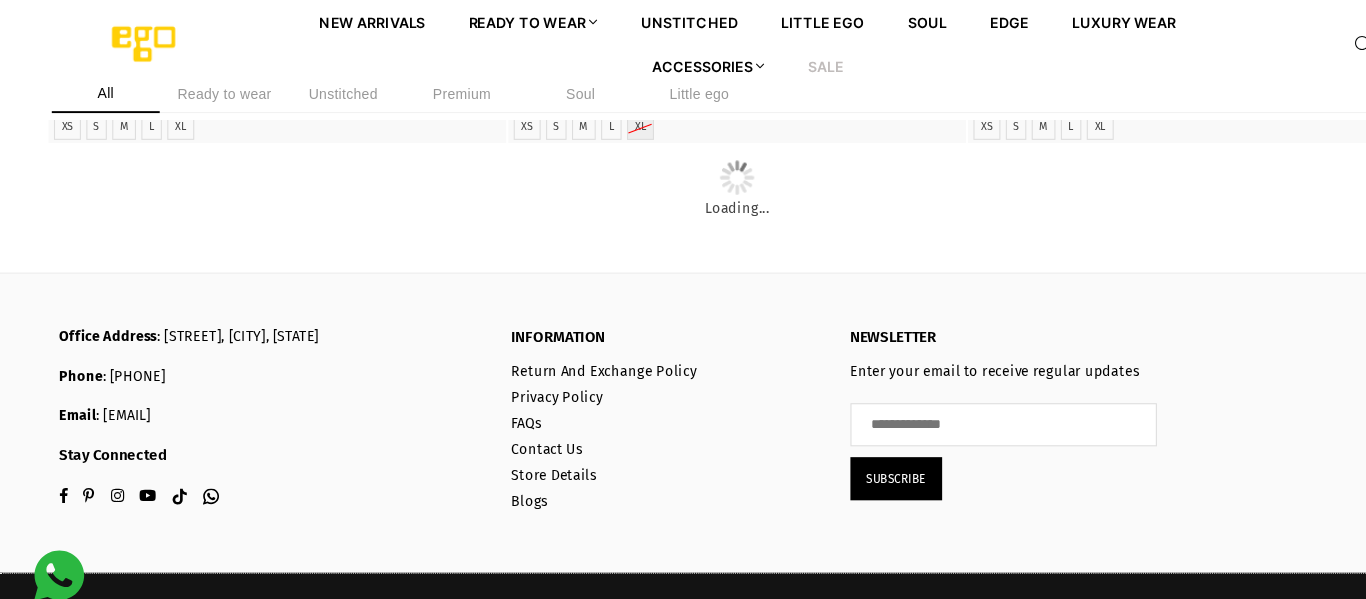 scroll, scrollTop: 12299, scrollLeft: 0, axis: vertical 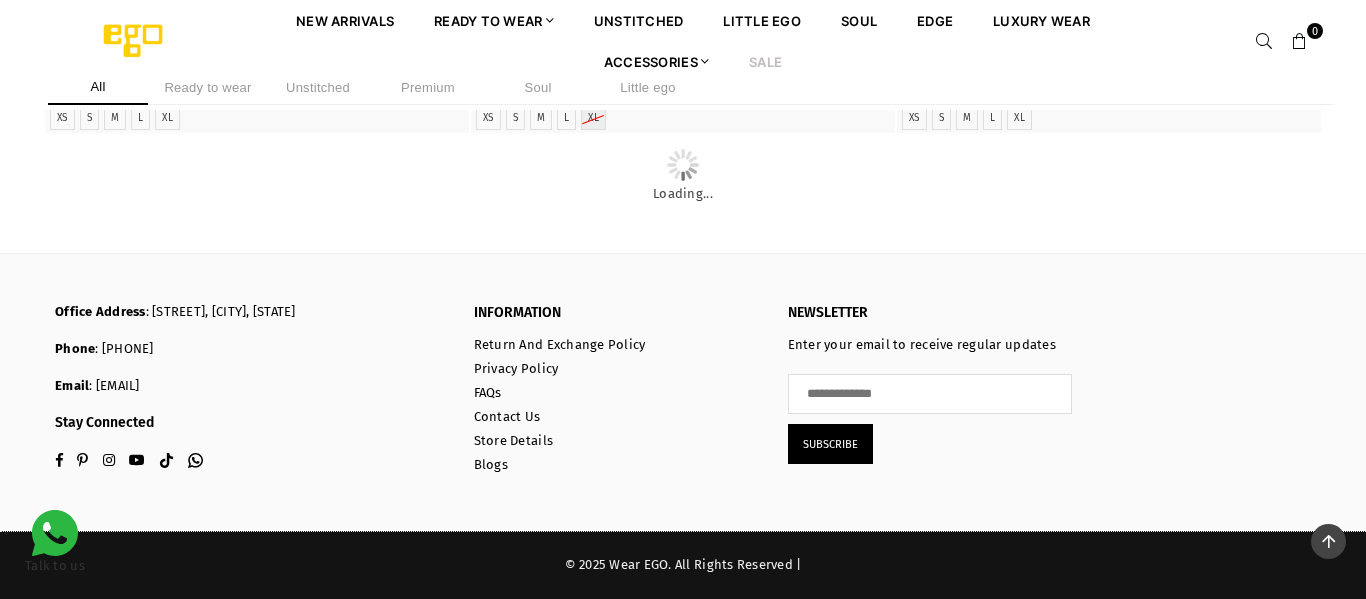 click on "**********" at bounding box center (683, -2455) 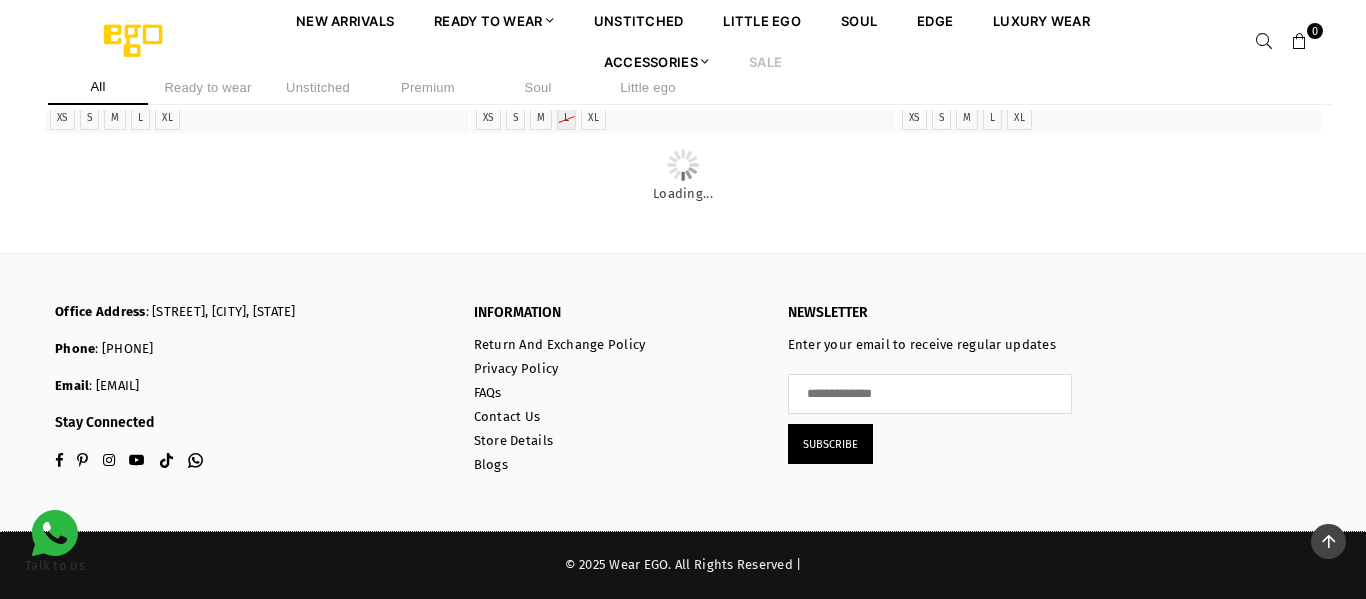 scroll, scrollTop: 13660, scrollLeft: 0, axis: vertical 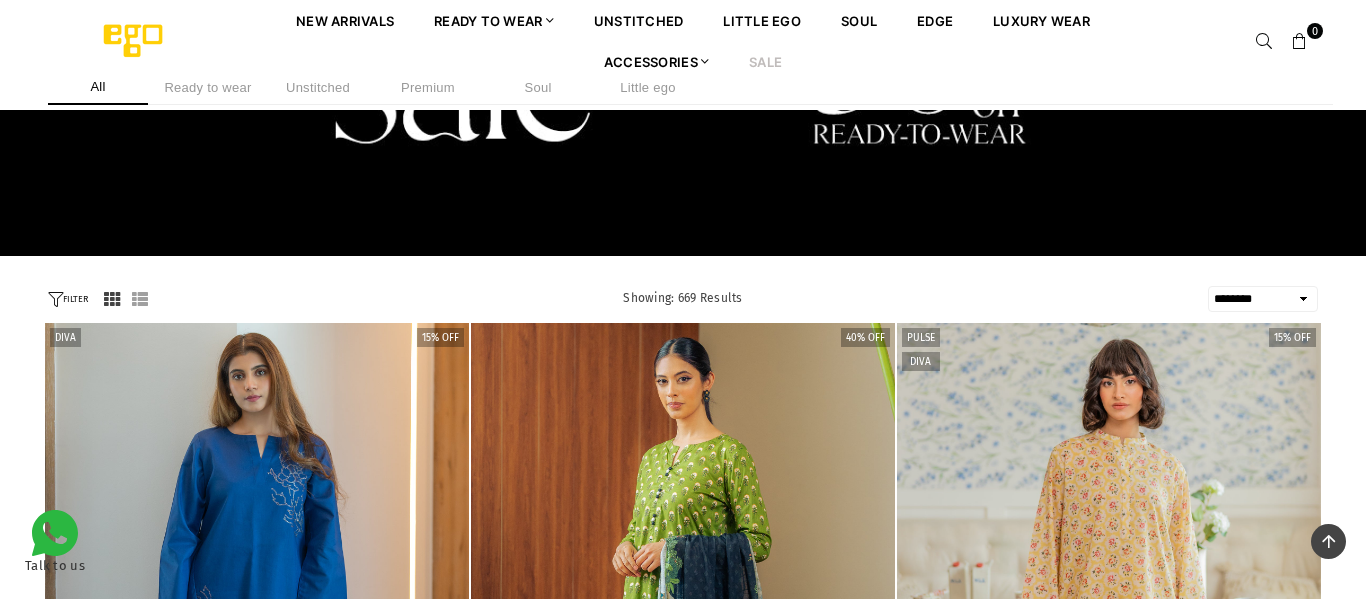 click on "FILTER" at bounding box center (68, 299) 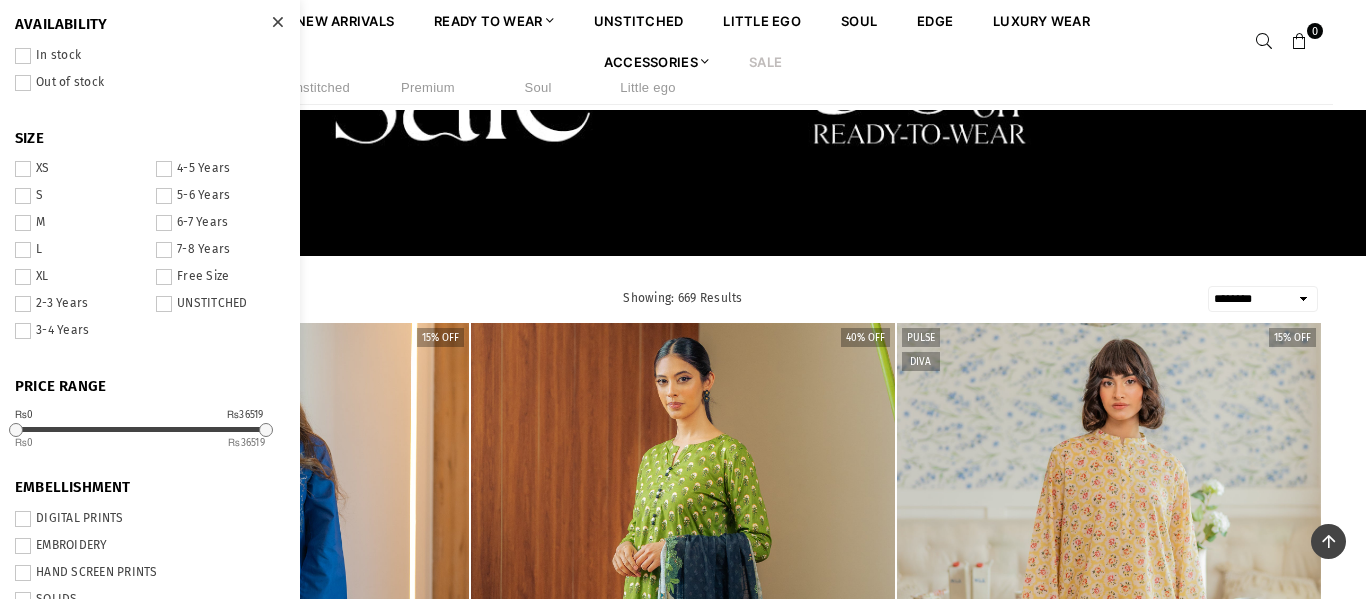 type 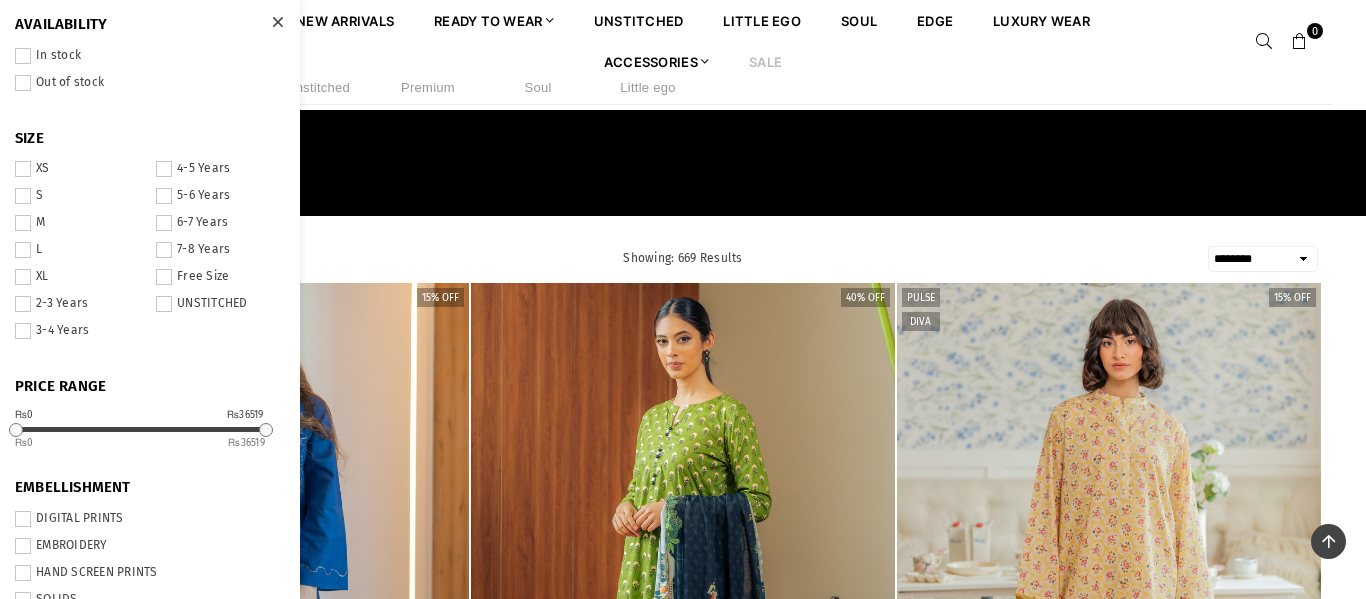 scroll, scrollTop: 285, scrollLeft: 0, axis: vertical 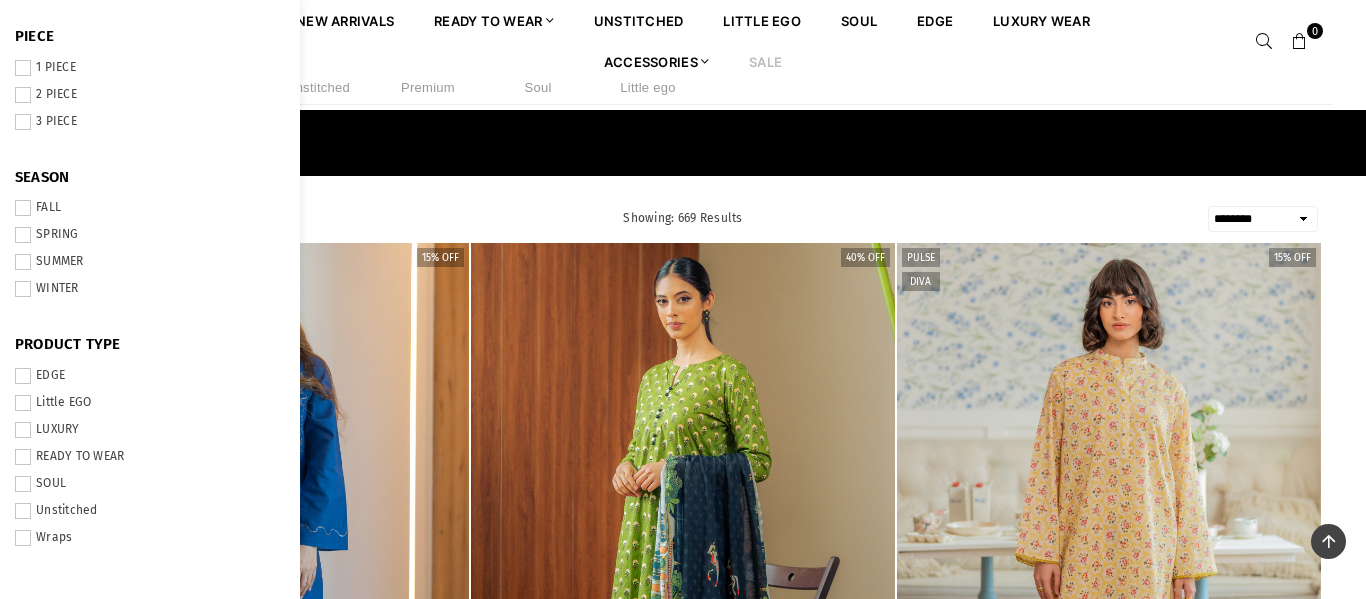 click at bounding box center (683, -14) 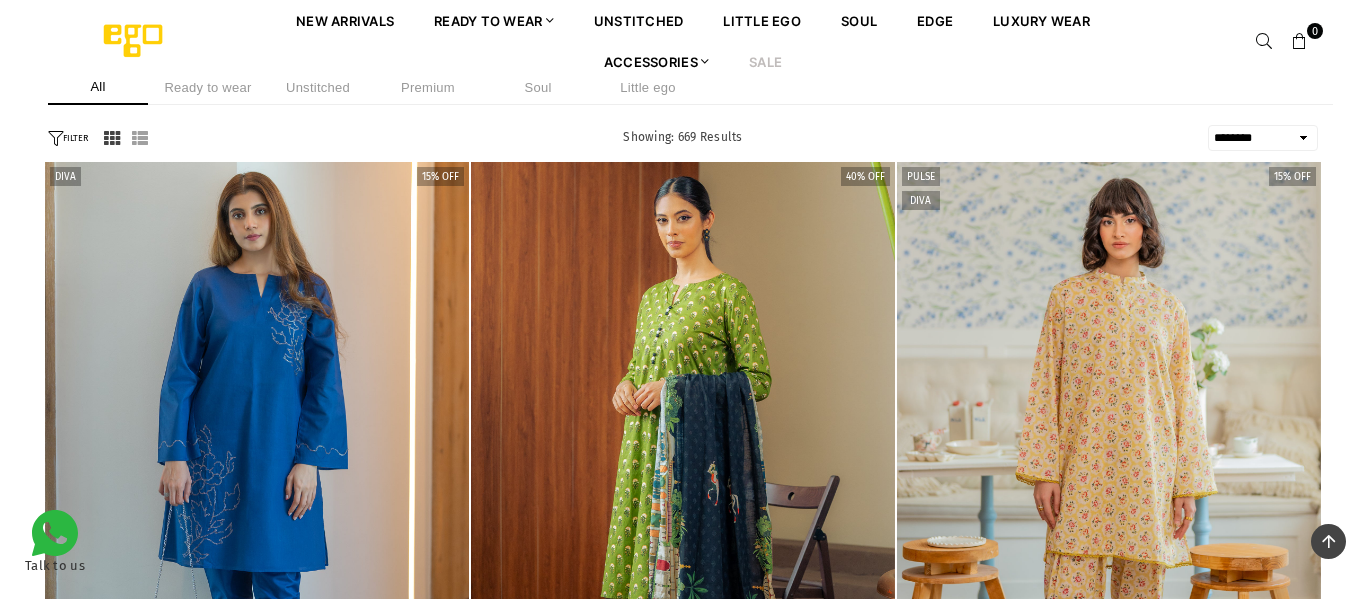 scroll, scrollTop: 365, scrollLeft: 0, axis: vertical 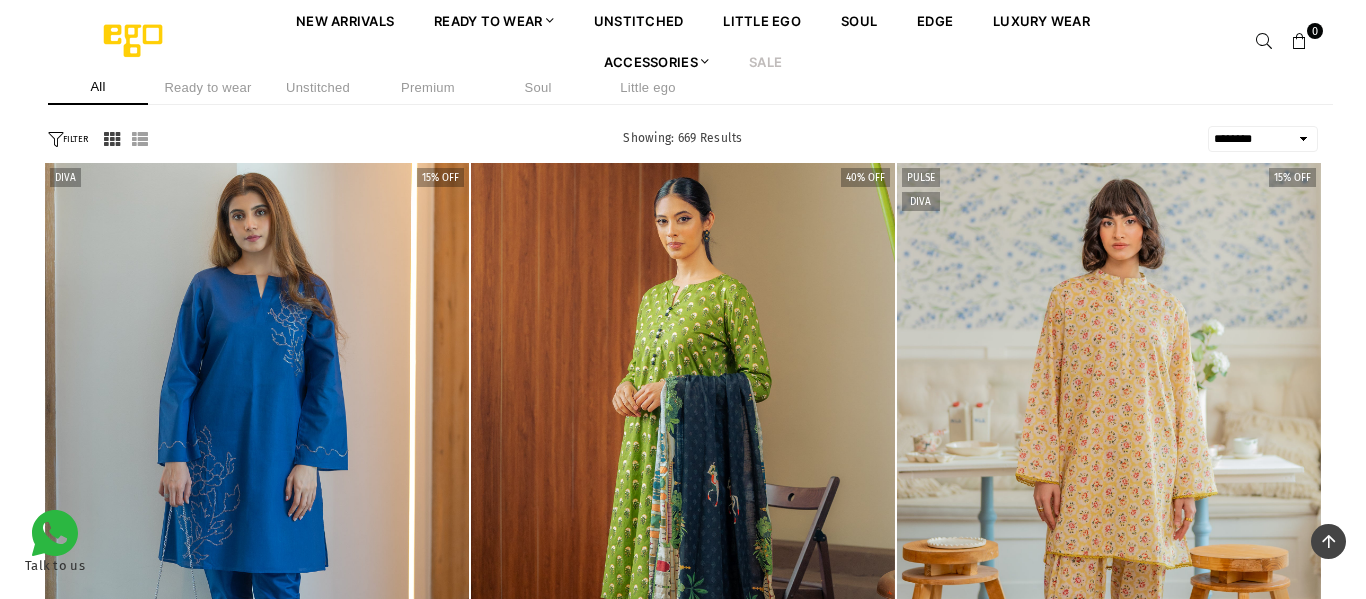 click on "**********" at bounding box center (1263, 139) 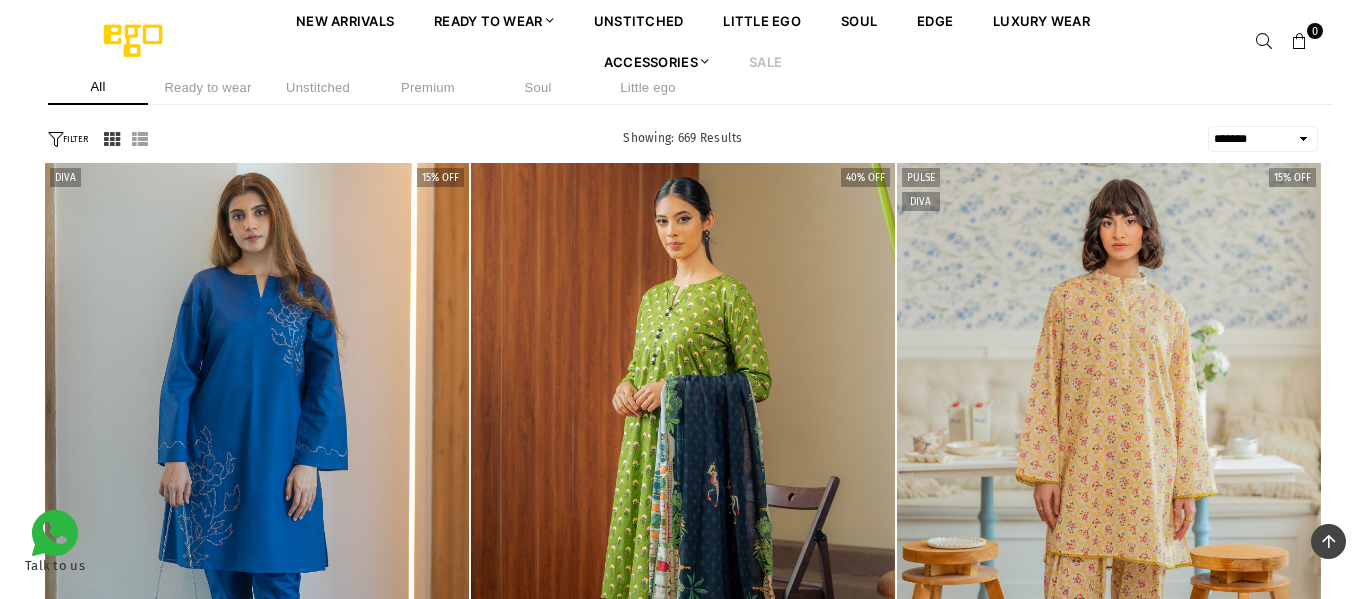 click on "**********" at bounding box center (1263, 139) 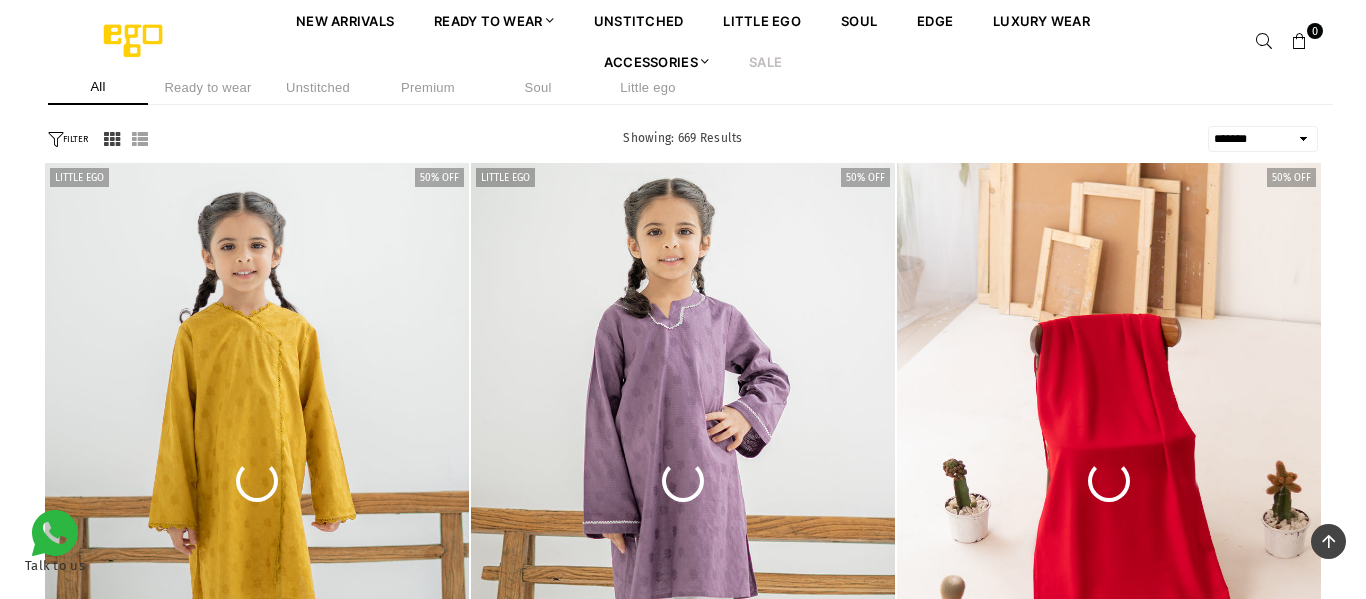 scroll, scrollTop: 812, scrollLeft: 0, axis: vertical 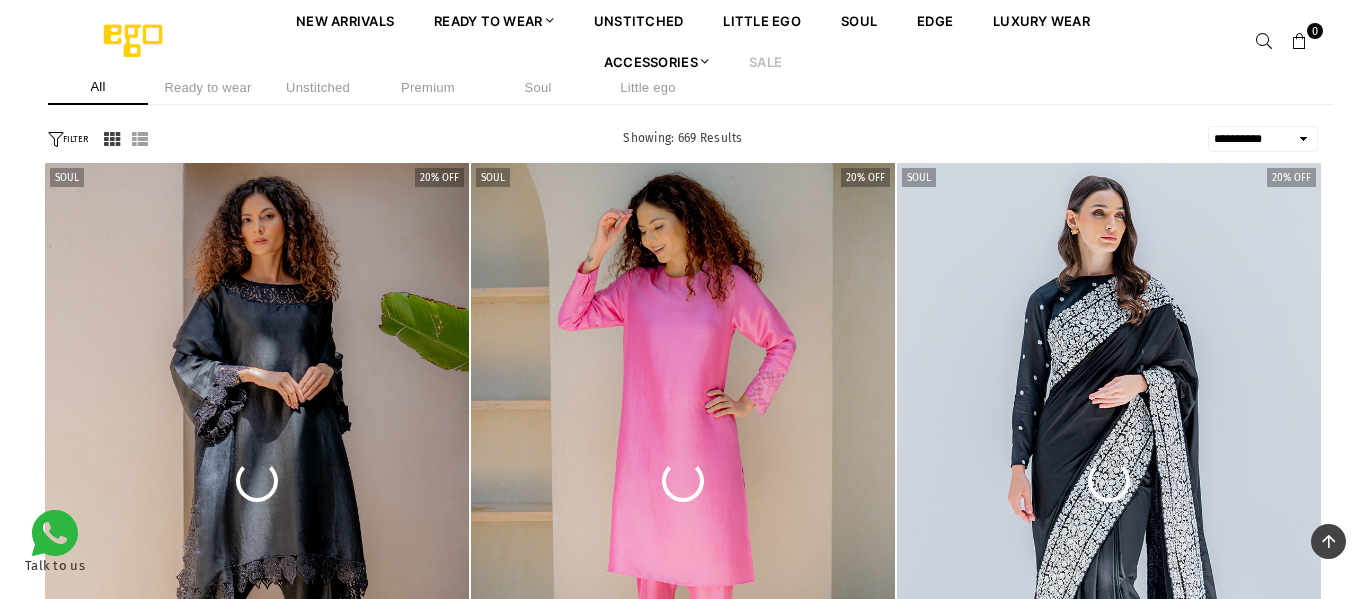 click on "Ego New Arrivals  Ready to Wear  2 PIECE | 3 PIECE All Casuals All Luxury Diva Core Monzene Pulse Boho Soul unstitched  Little EGO  Soul  EDGE  Luxury Wear  Accessories  Bottoms Wraps Inner Sale    0" at bounding box center (683, 41) 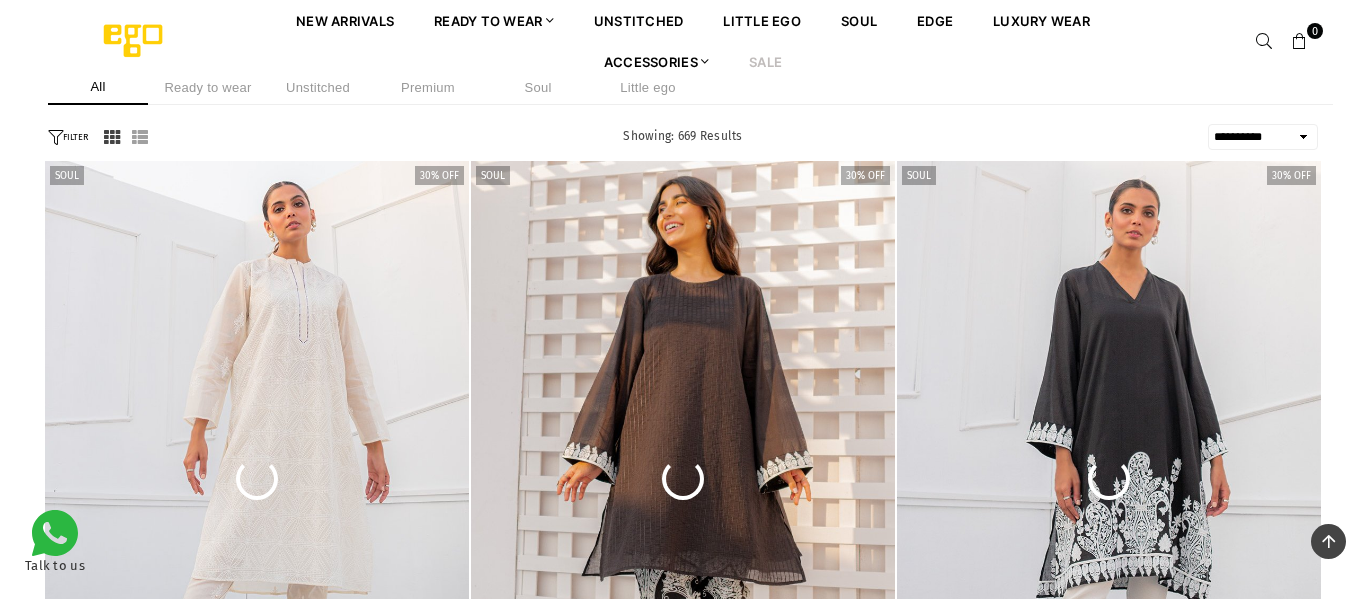 scroll, scrollTop: 364, scrollLeft: 0, axis: vertical 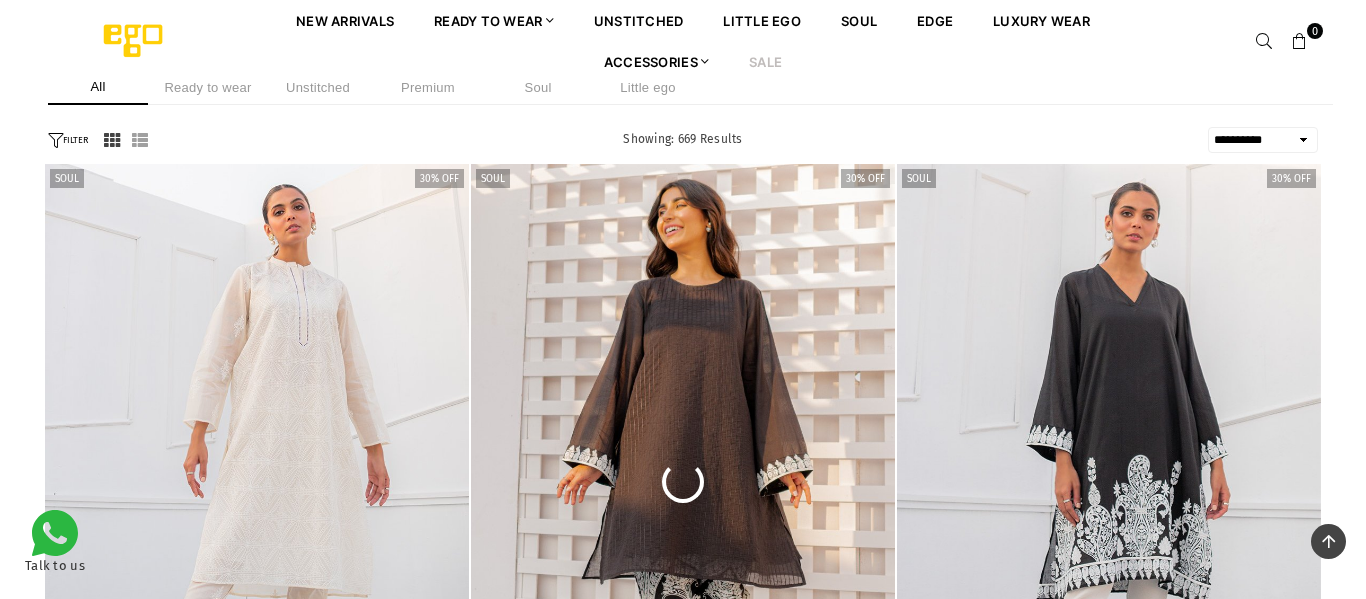 click on "**********" at bounding box center (1263, 140) 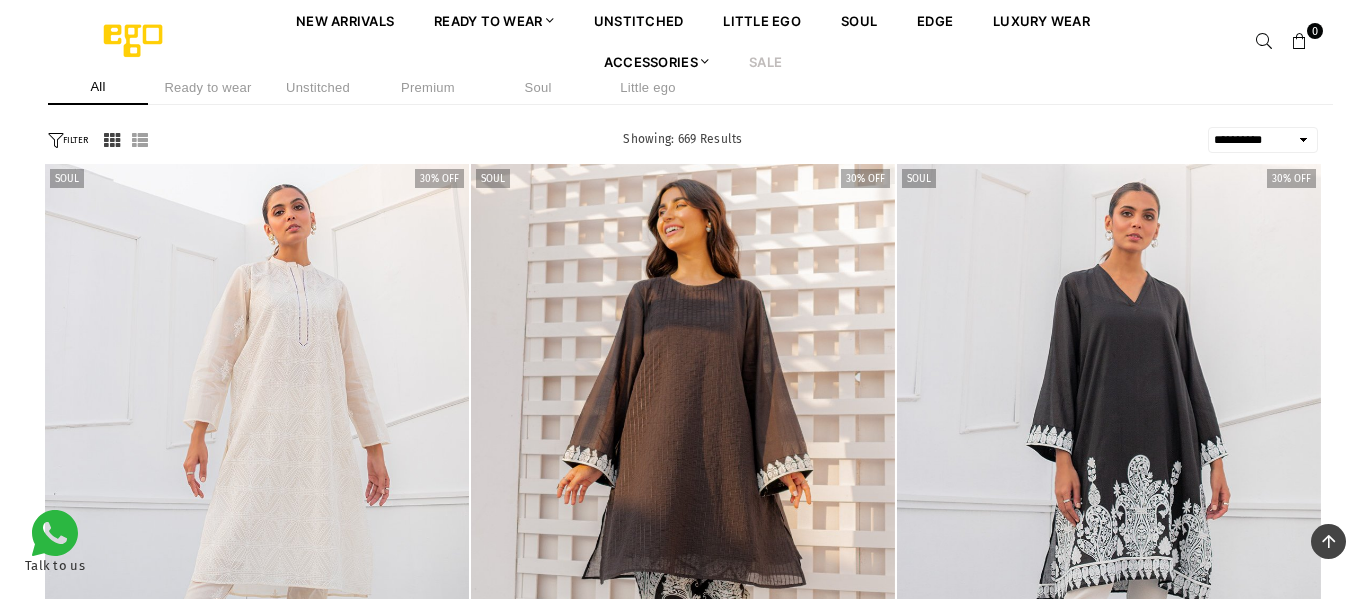 select on "**********" 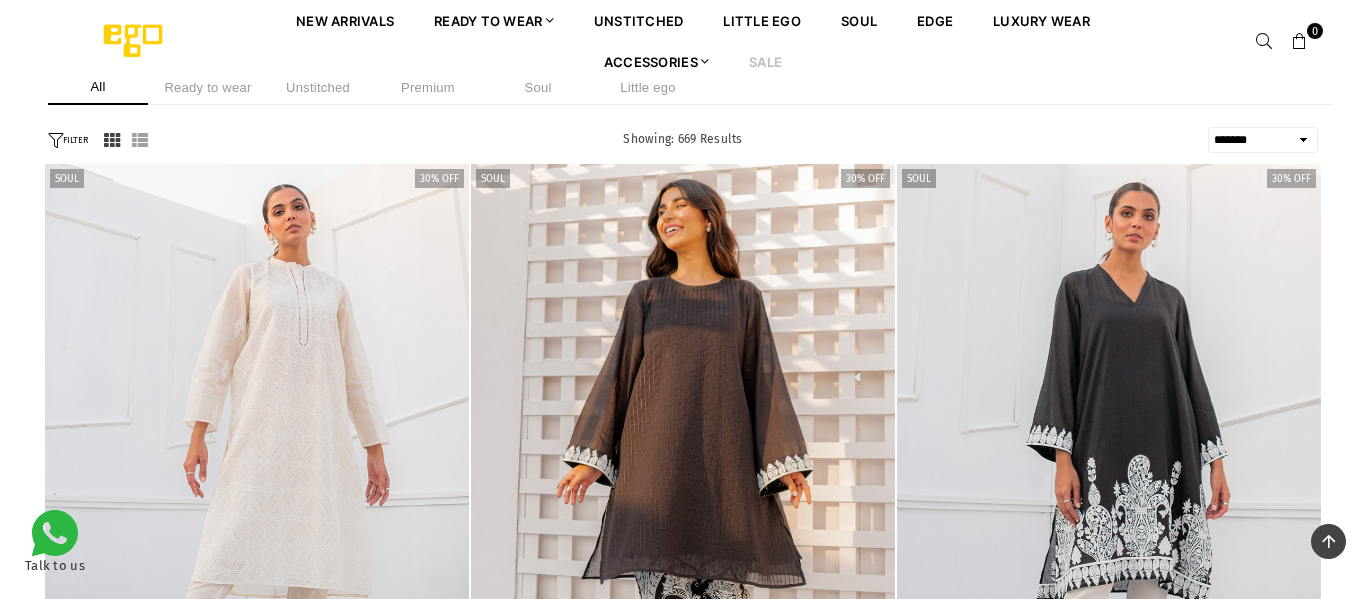 click on "**********" at bounding box center [1263, 140] 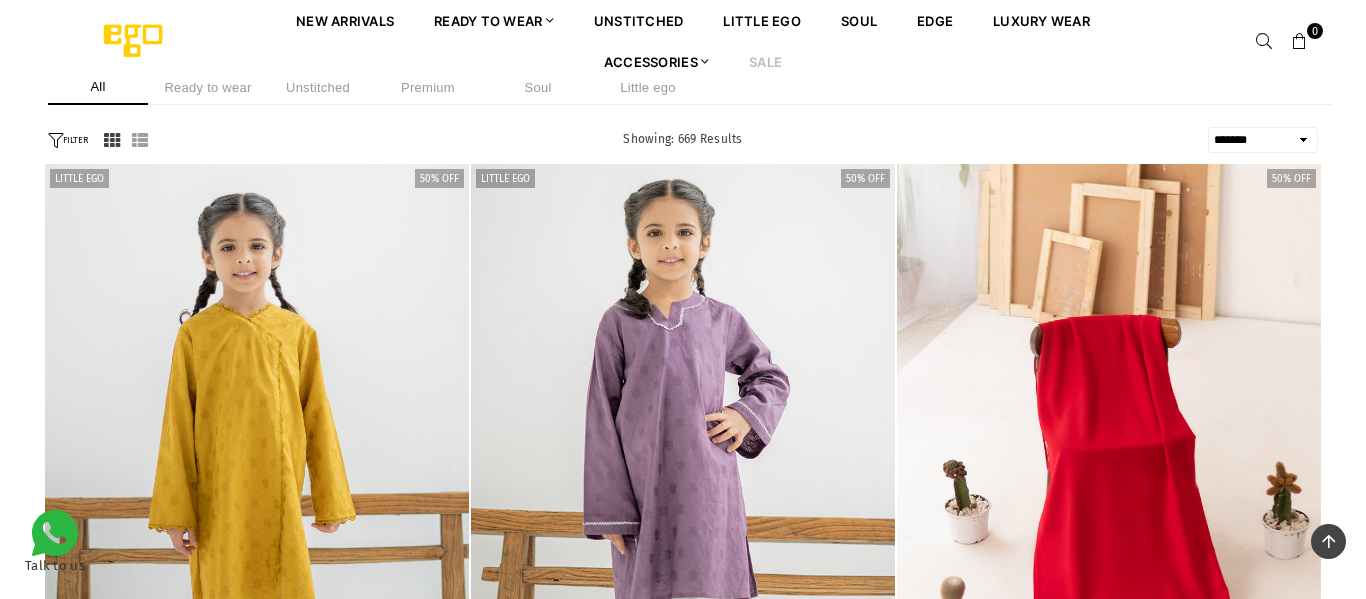 click on "All Ready to wear Unstitched Premium Soul Little ego" at bounding box center [683, 87] 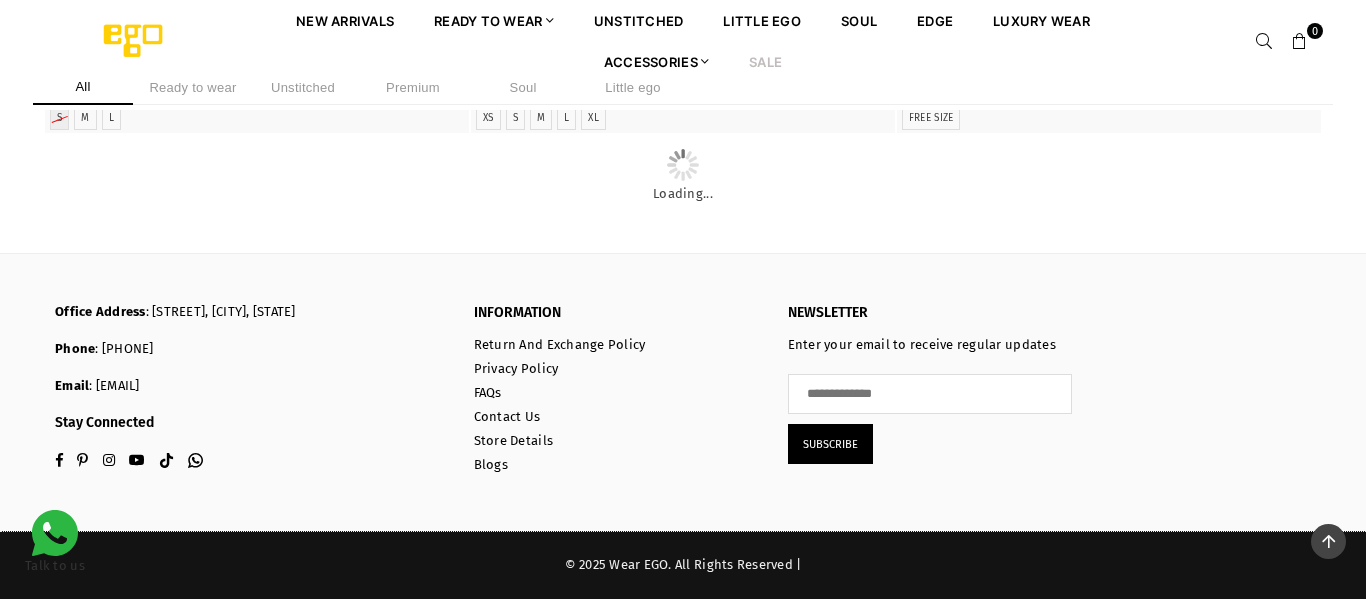 scroll, scrollTop: 22825, scrollLeft: 0, axis: vertical 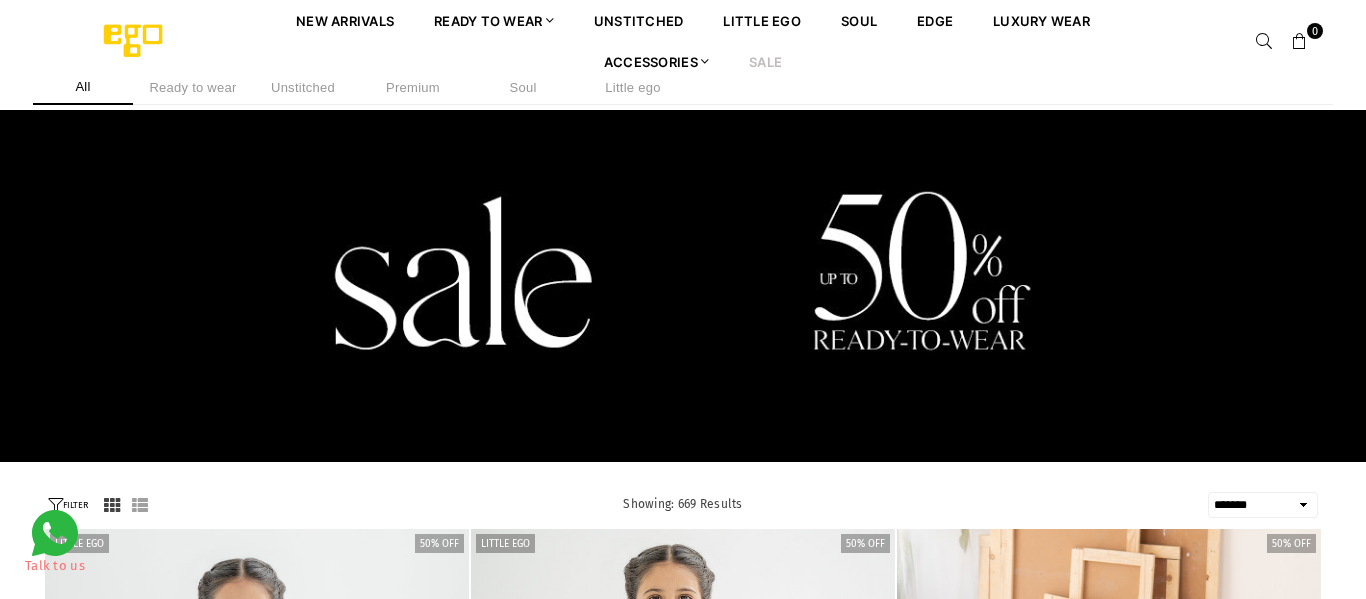 click on "Talk to us" at bounding box center (55, 541) 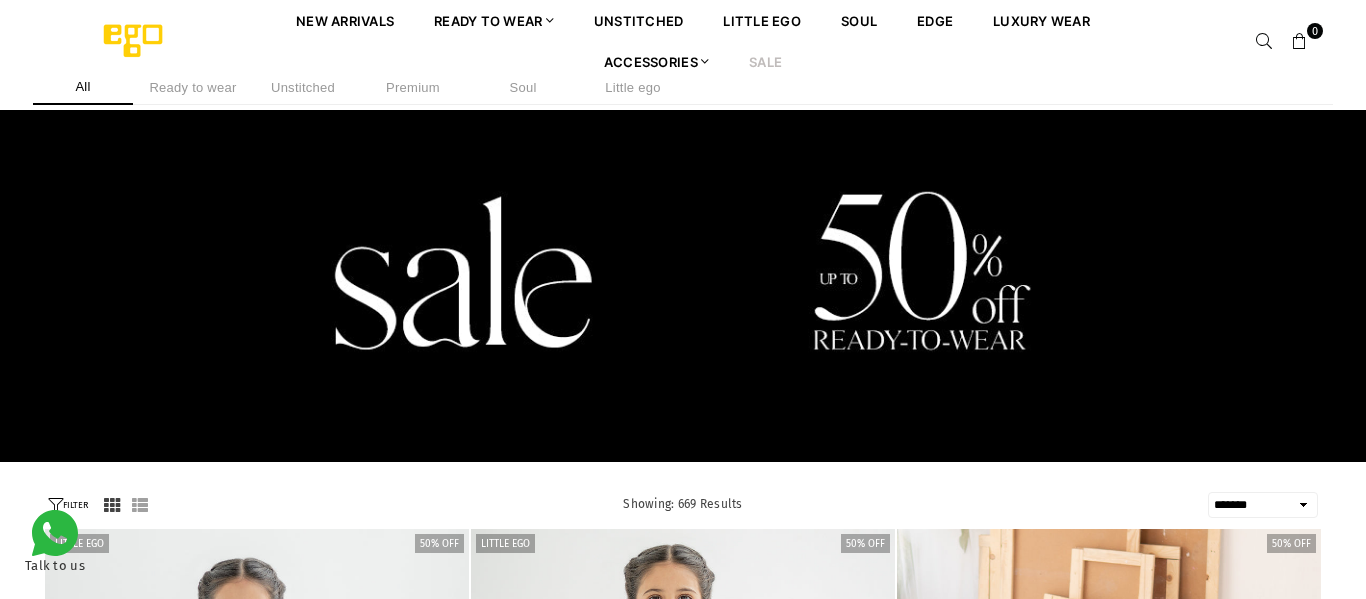 scroll, scrollTop: 40, scrollLeft: 0, axis: vertical 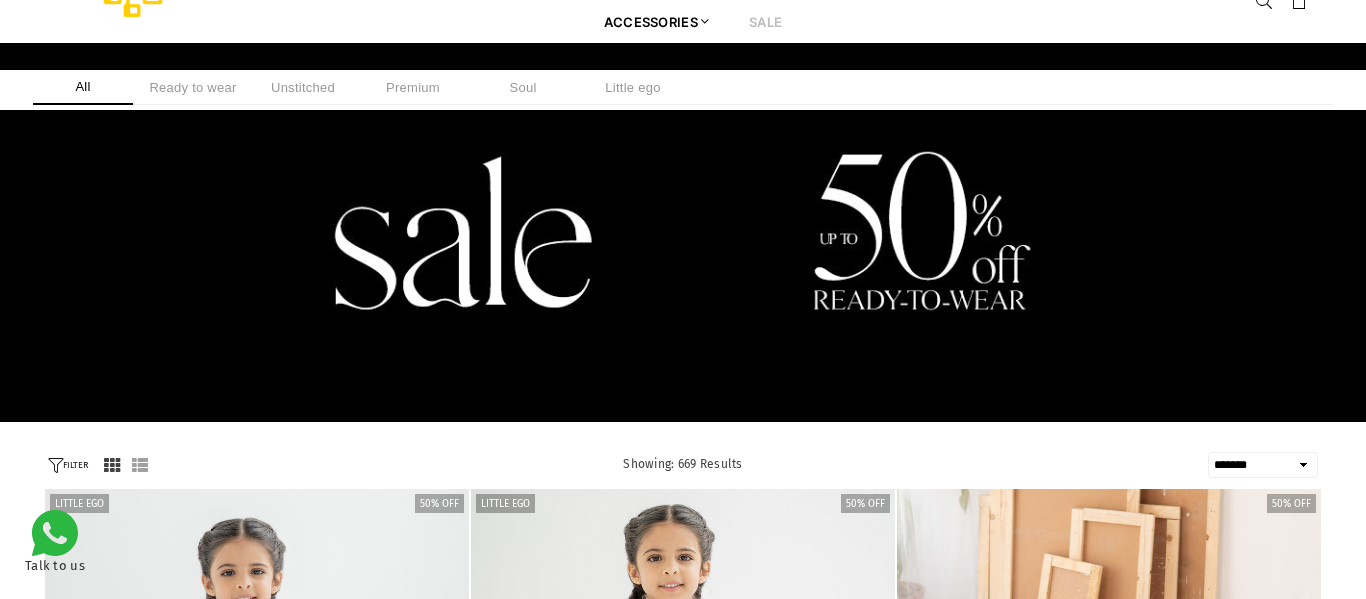 click at bounding box center [55, 465] 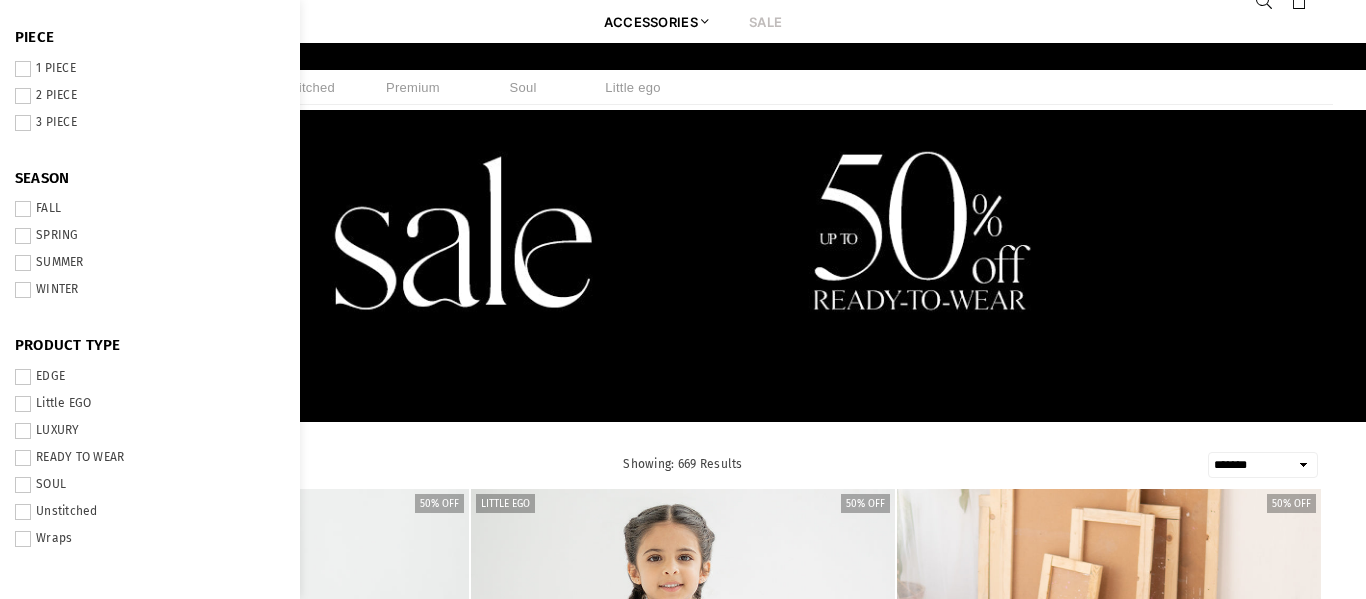 click on "SUMMER" at bounding box center (150, 263) 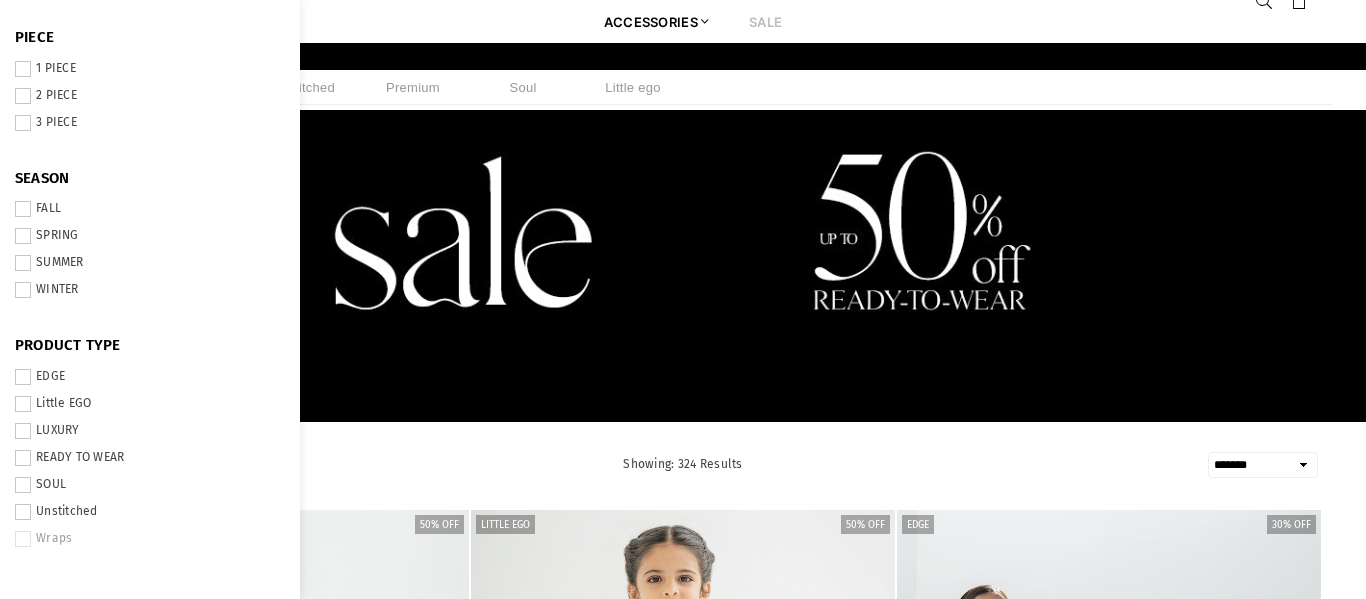 click on "SPRING" at bounding box center [150, 236] 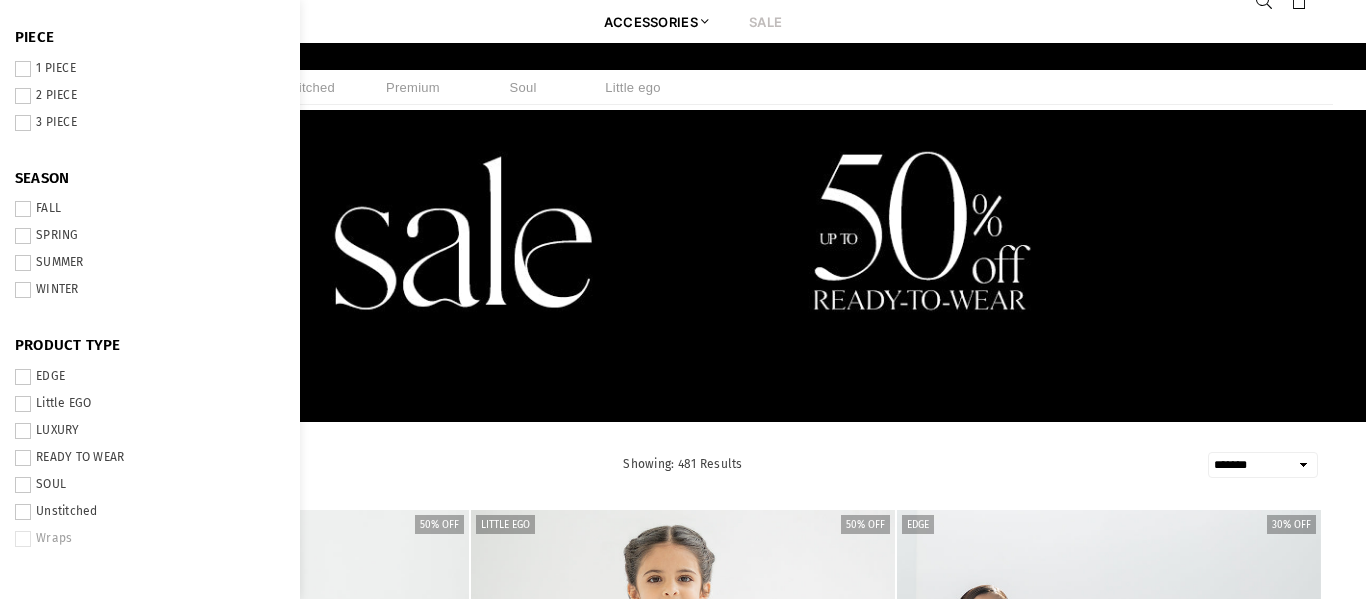 click on "**********" at bounding box center (1263, 465) 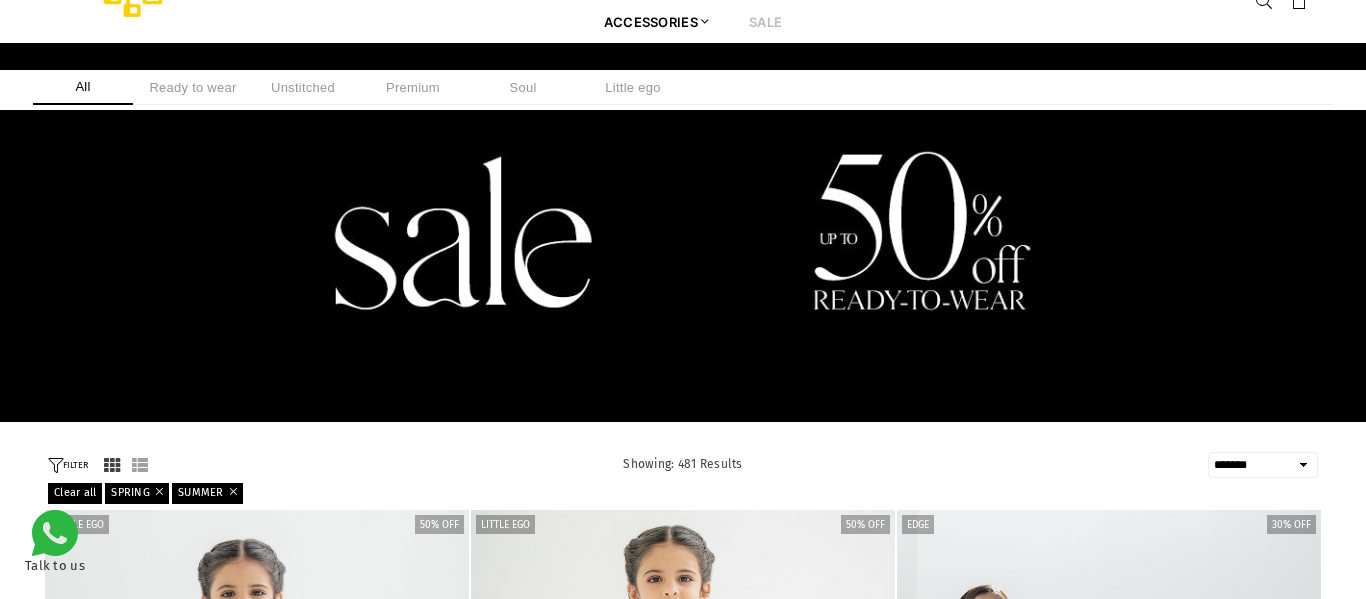 click on "**********" at bounding box center (683, 1901) 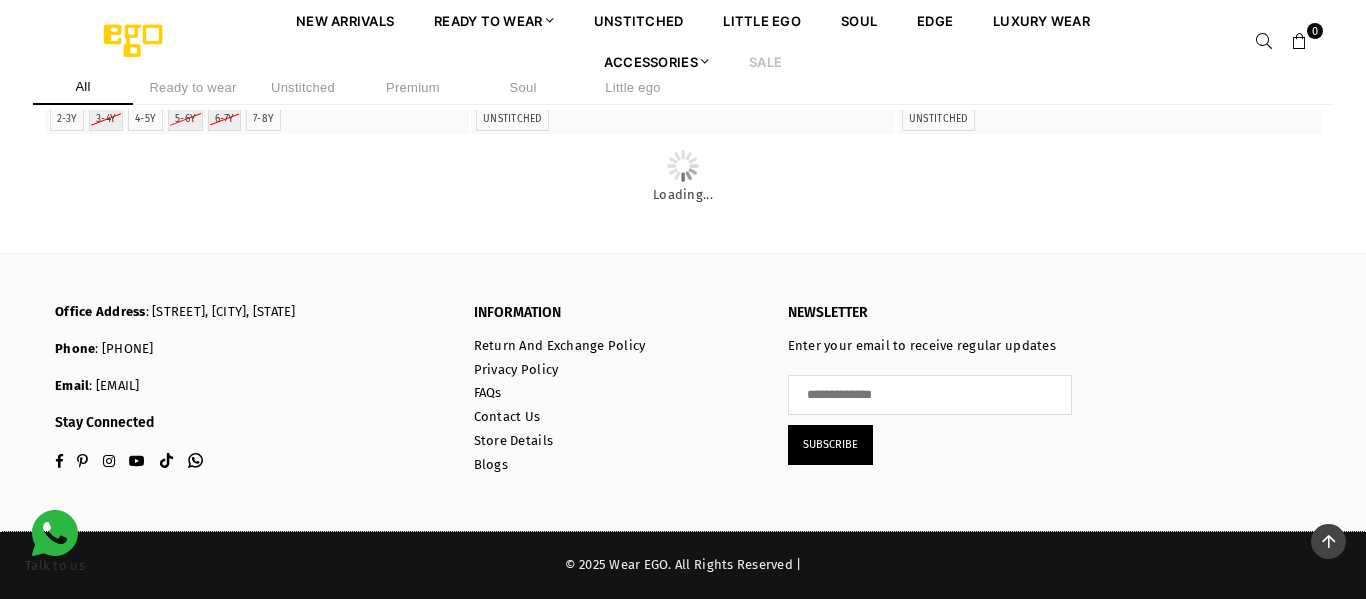 scroll, scrollTop: 34061, scrollLeft: 0, axis: vertical 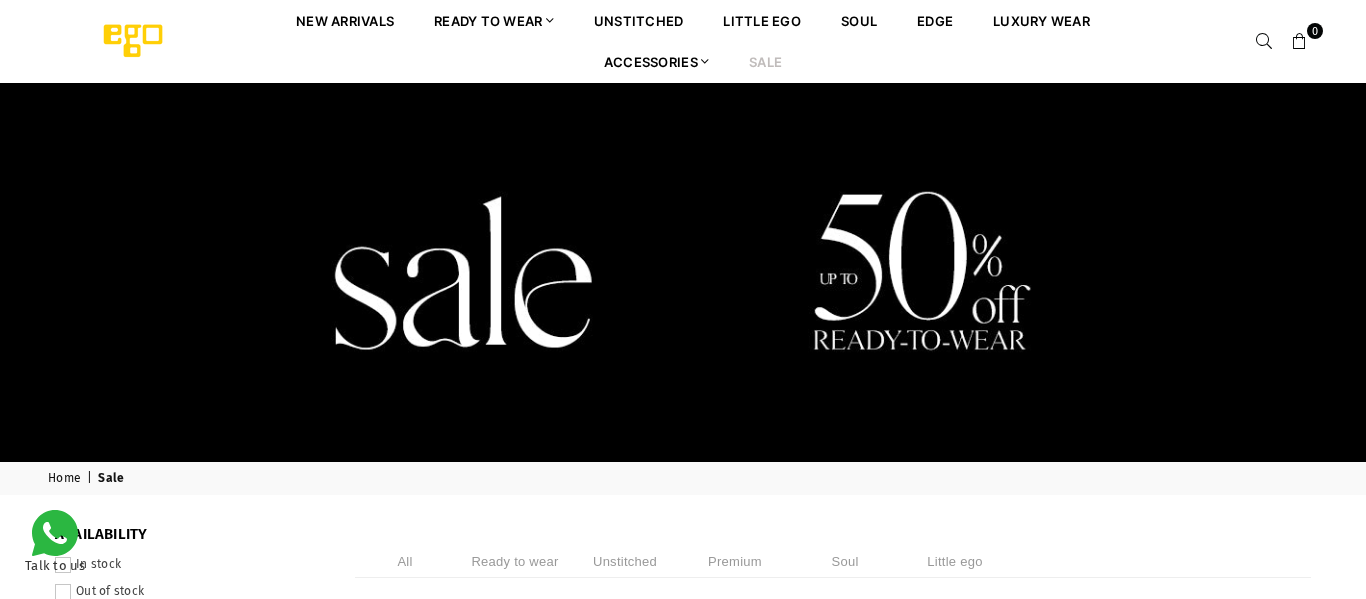 select on "******" 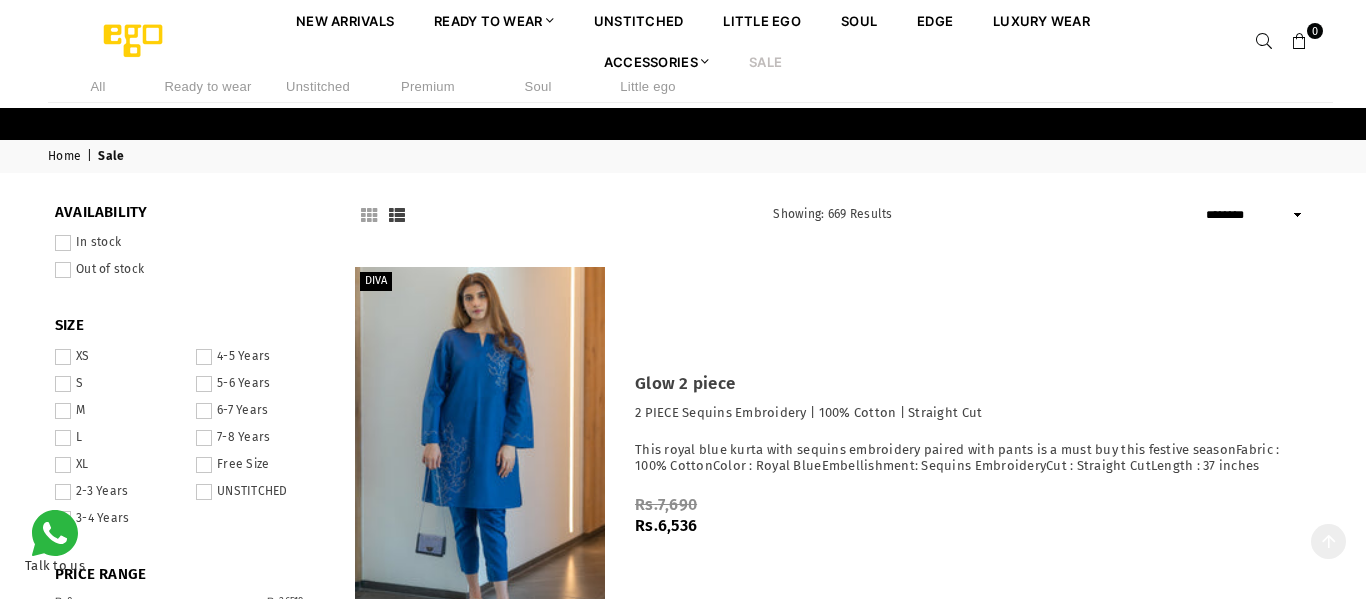 scroll, scrollTop: 481, scrollLeft: 0, axis: vertical 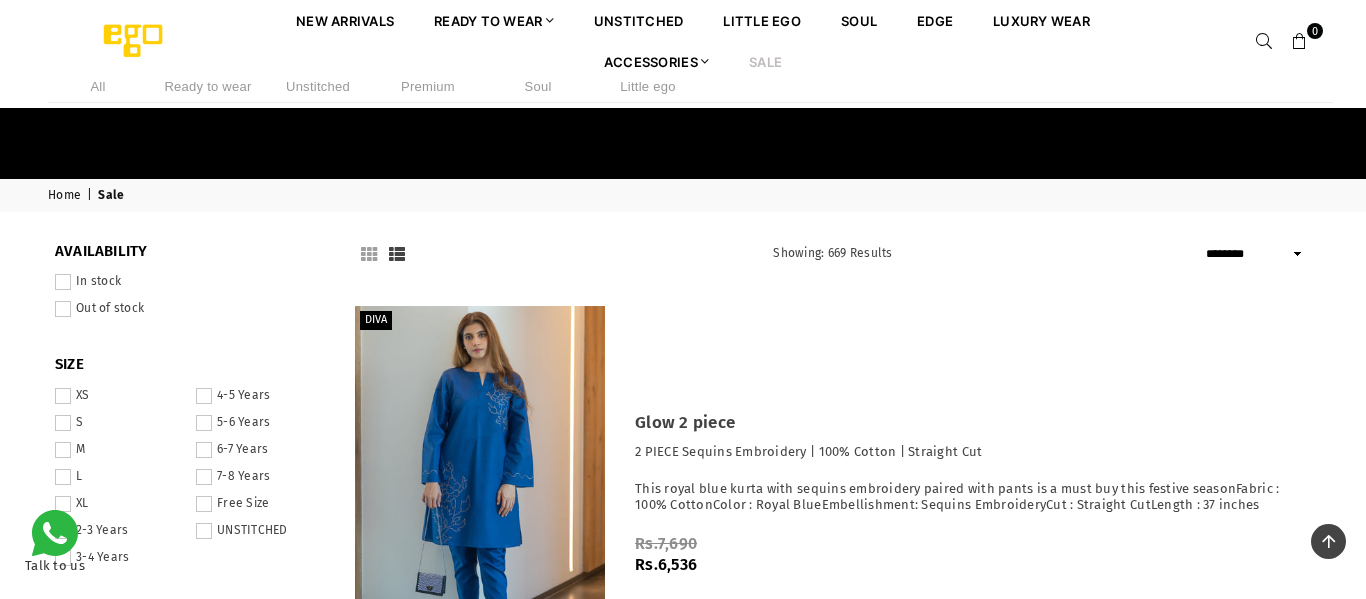 click on "**********" at bounding box center [1256, 254] 